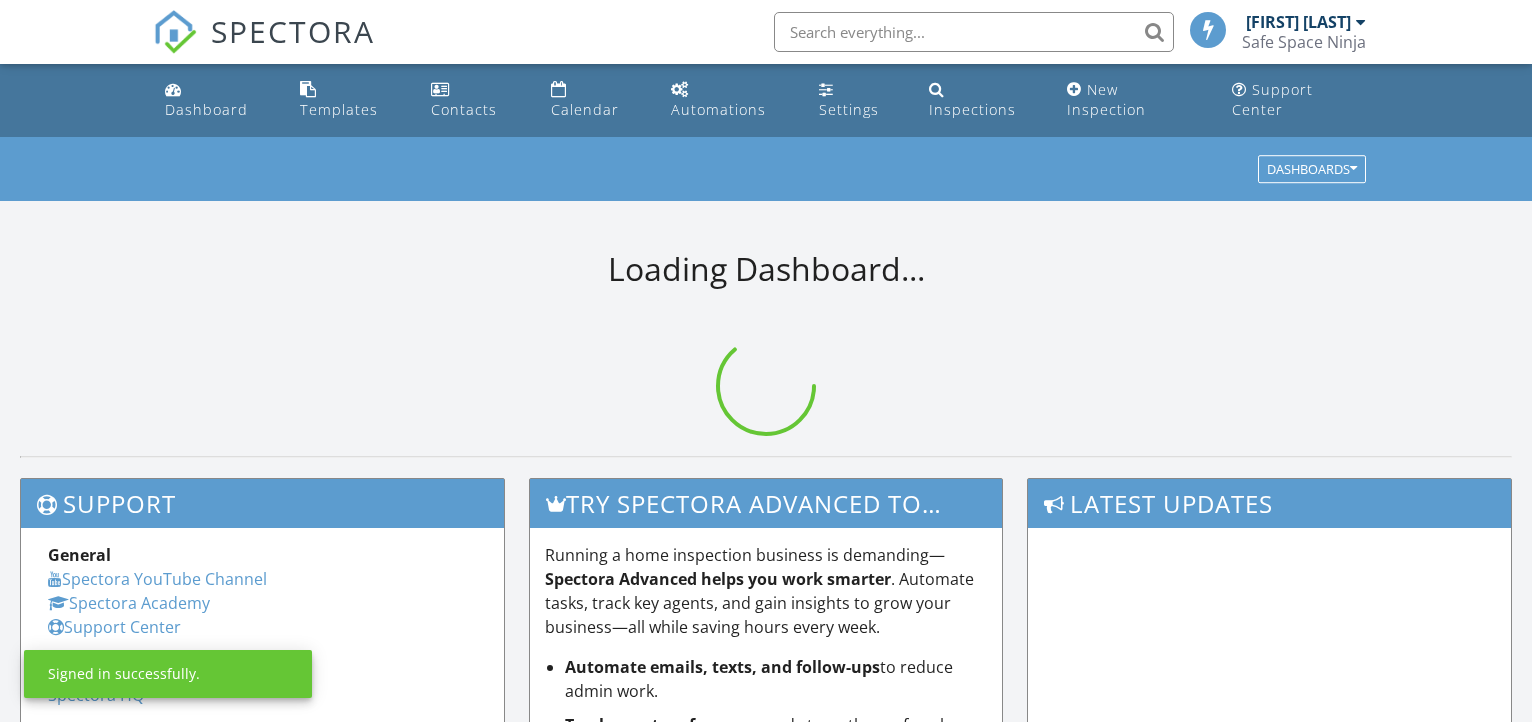 scroll, scrollTop: 0, scrollLeft: 0, axis: both 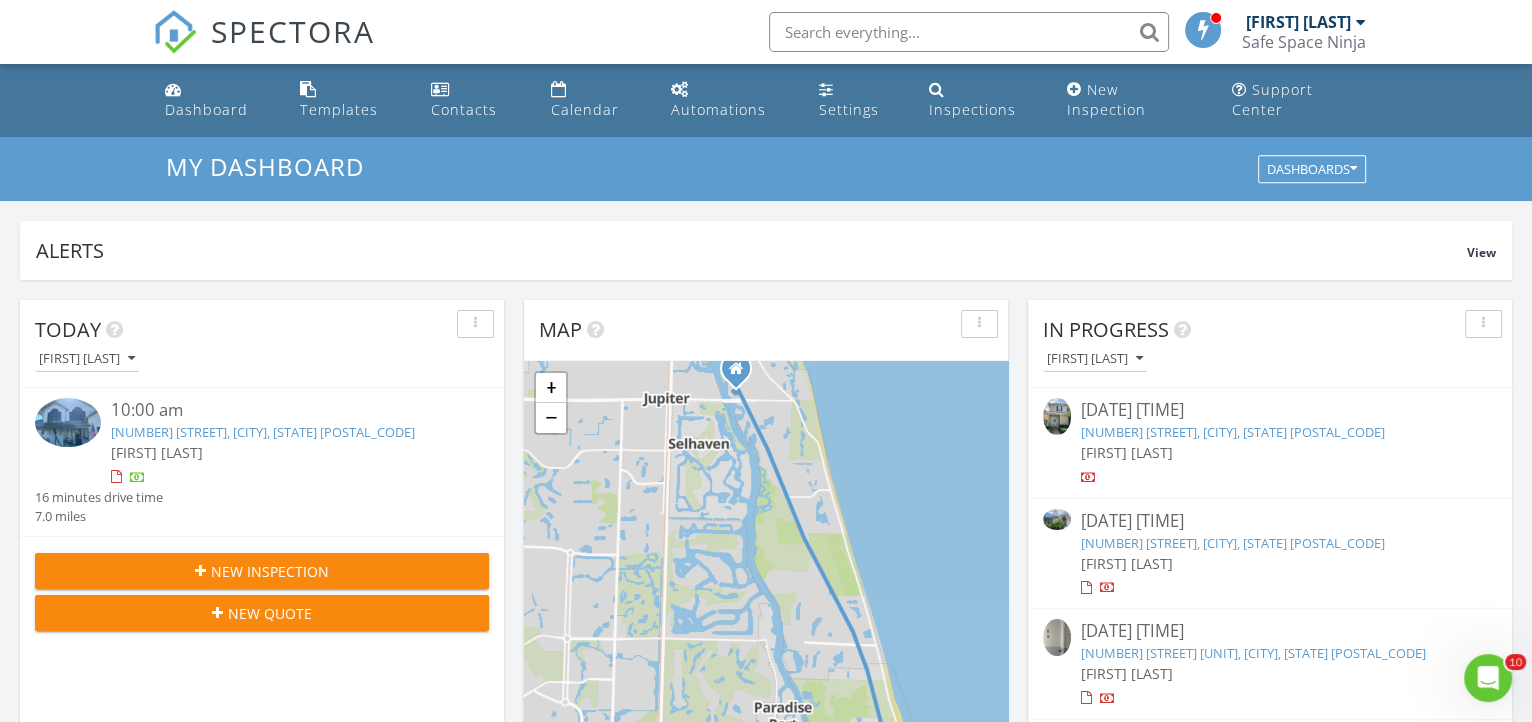 click on "144 W Bay Cedar Cir, Jupiter, FL 33458" at bounding box center (1233, 432) 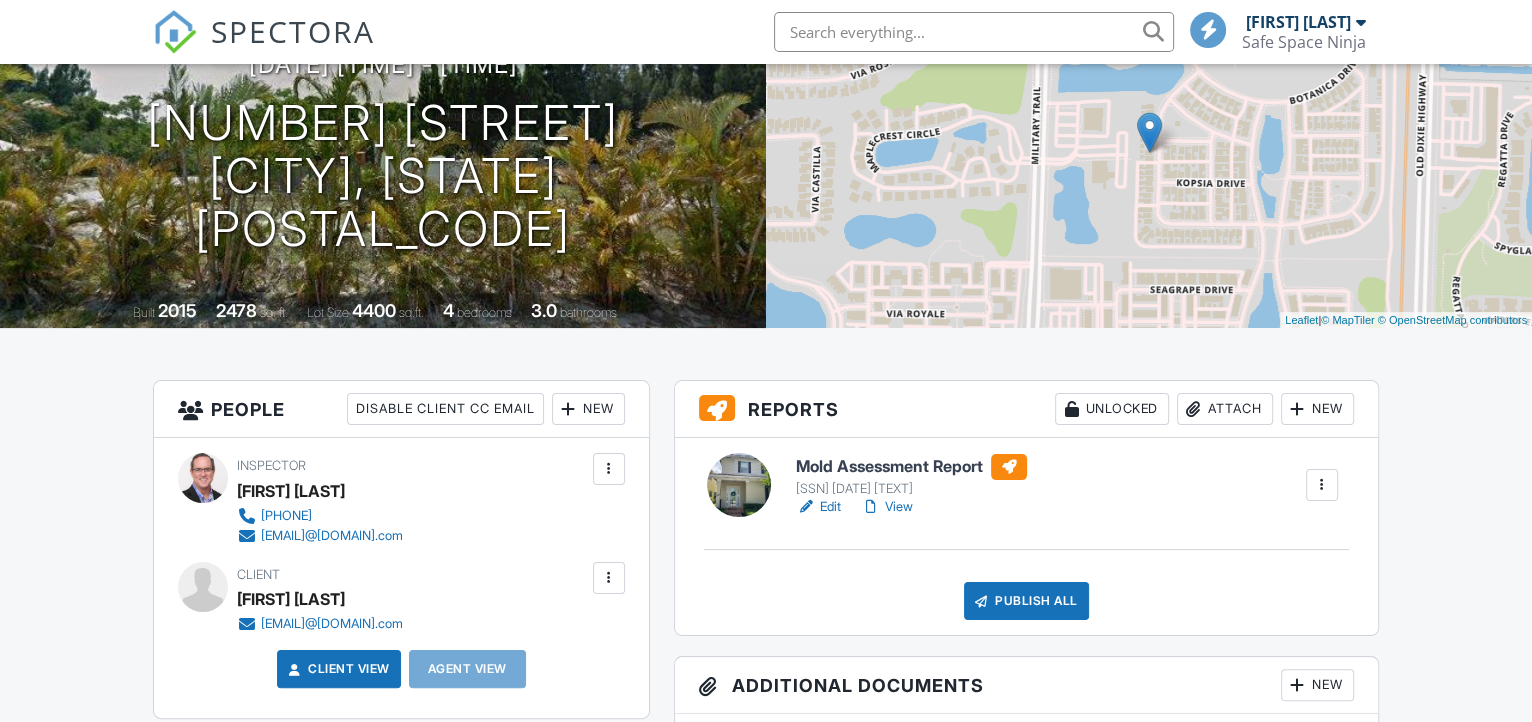 scroll, scrollTop: 363, scrollLeft: 0, axis: vertical 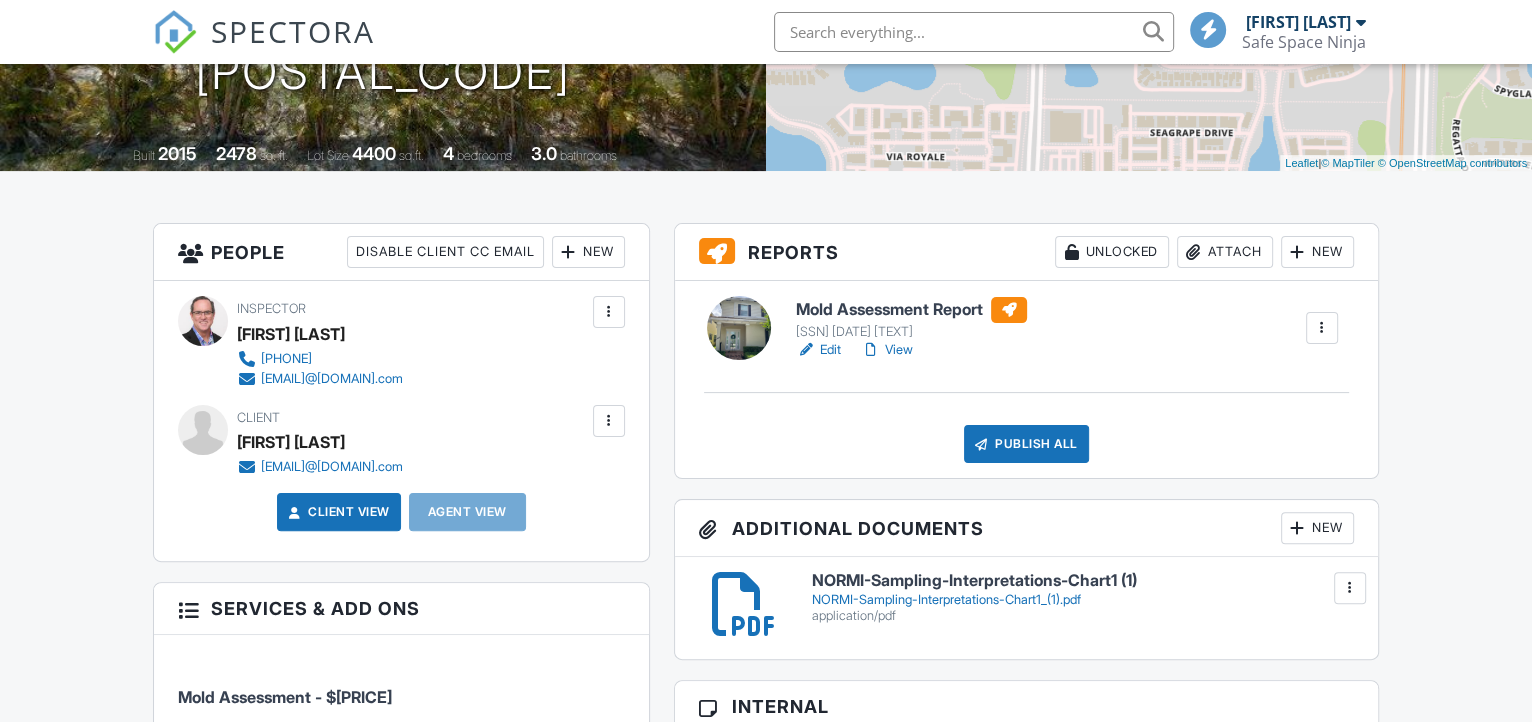 click on "Mold Assessment Report
SSN 9.29 CLONE C May" at bounding box center (911, 319) 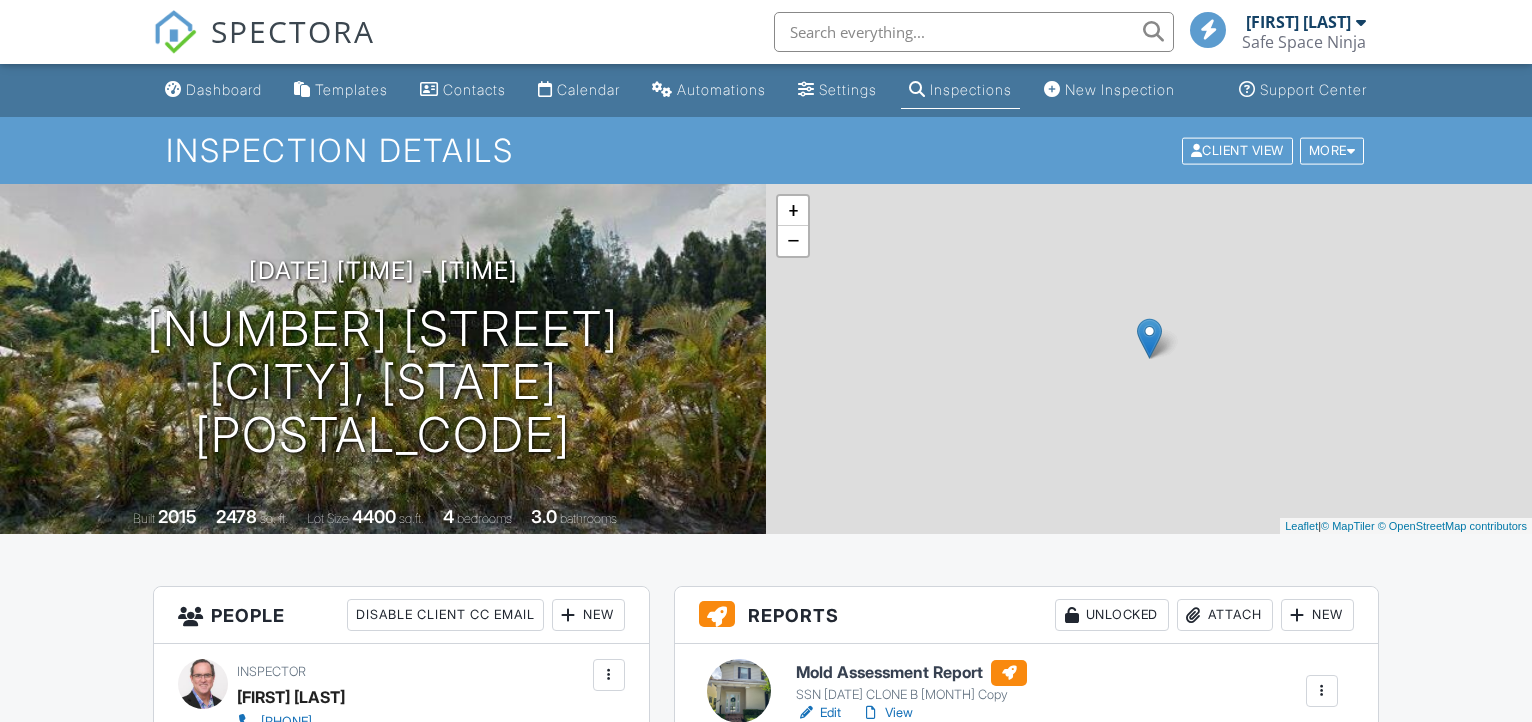 scroll, scrollTop: 0, scrollLeft: 0, axis: both 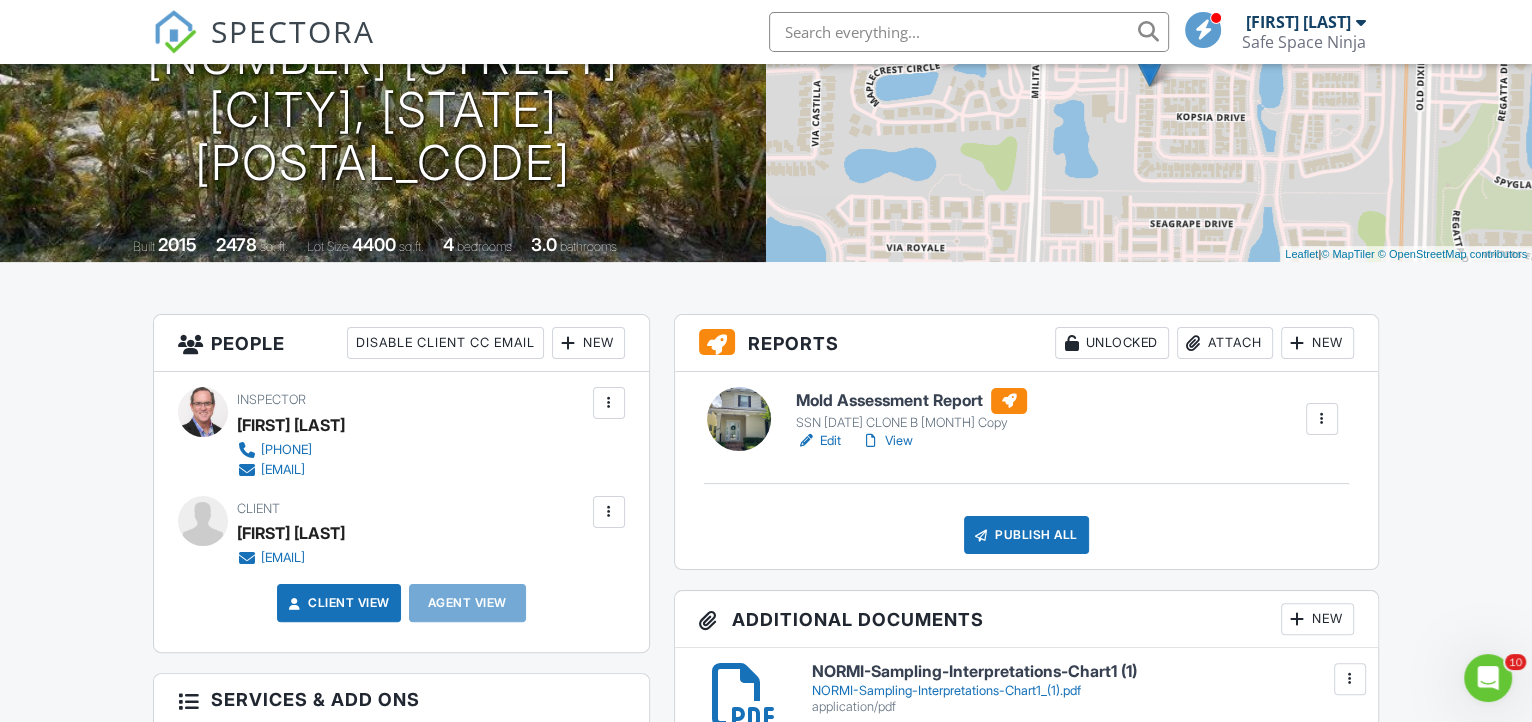 click on "Attach" at bounding box center [1225, 343] 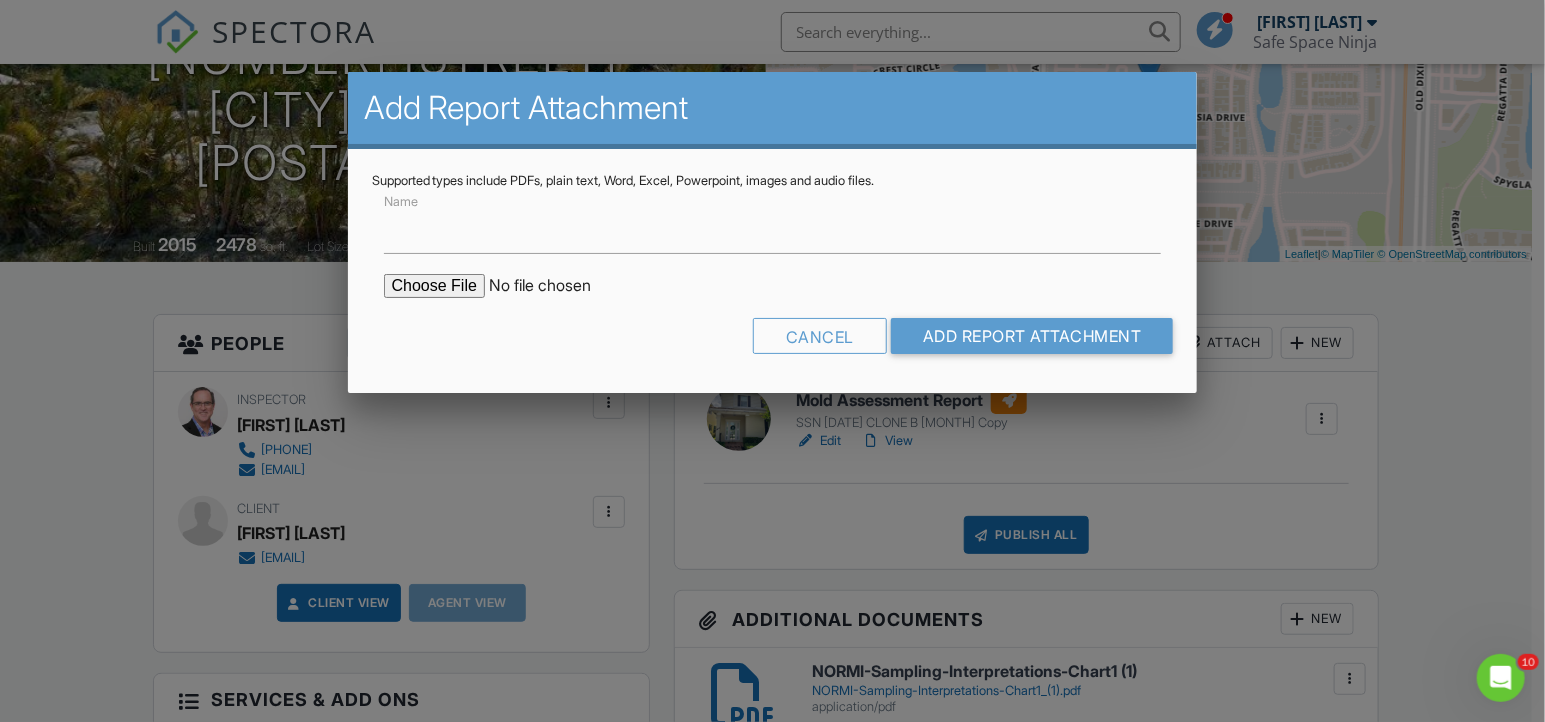 click at bounding box center (554, 286) 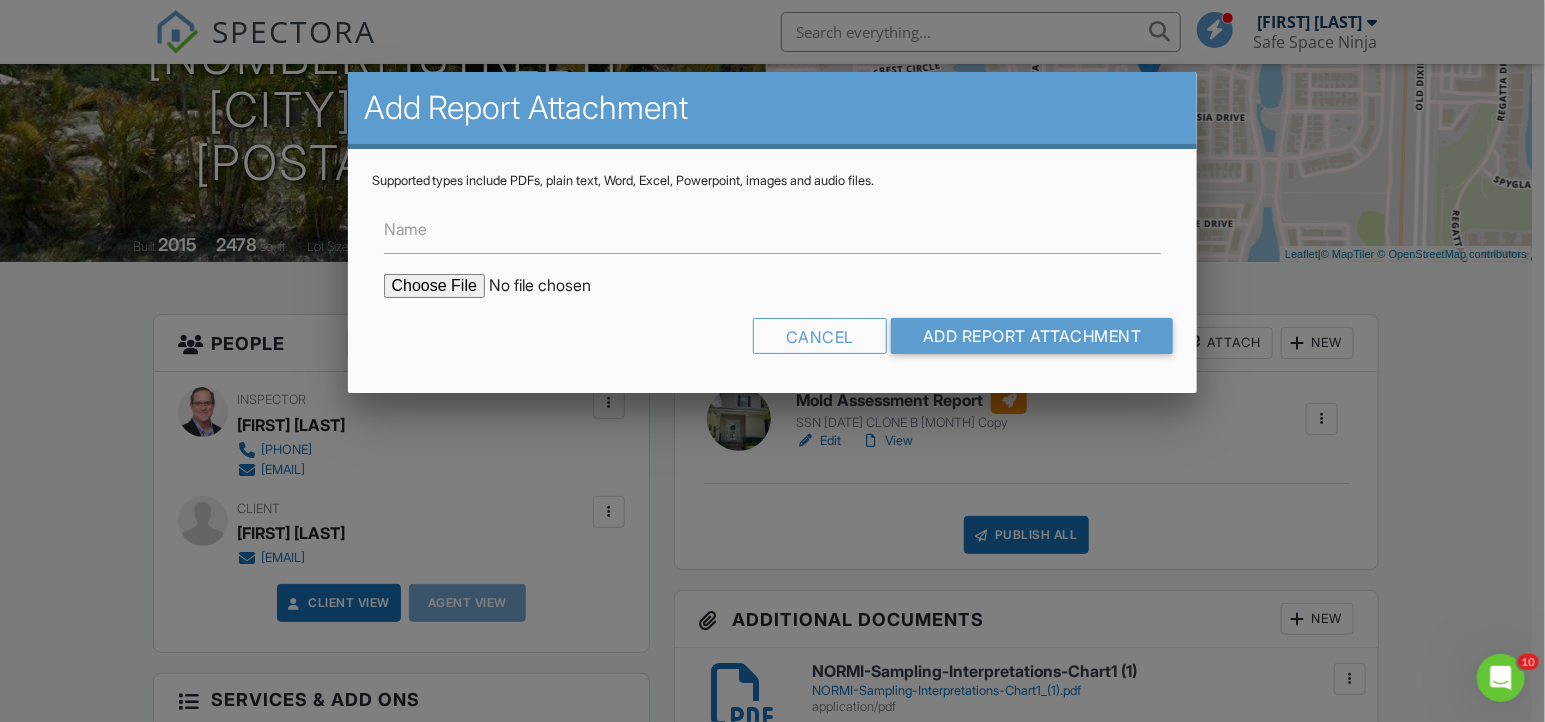 type on "C:\fakepath\Project-4160179_144 W Bay Cedar Cir (1).pdf" 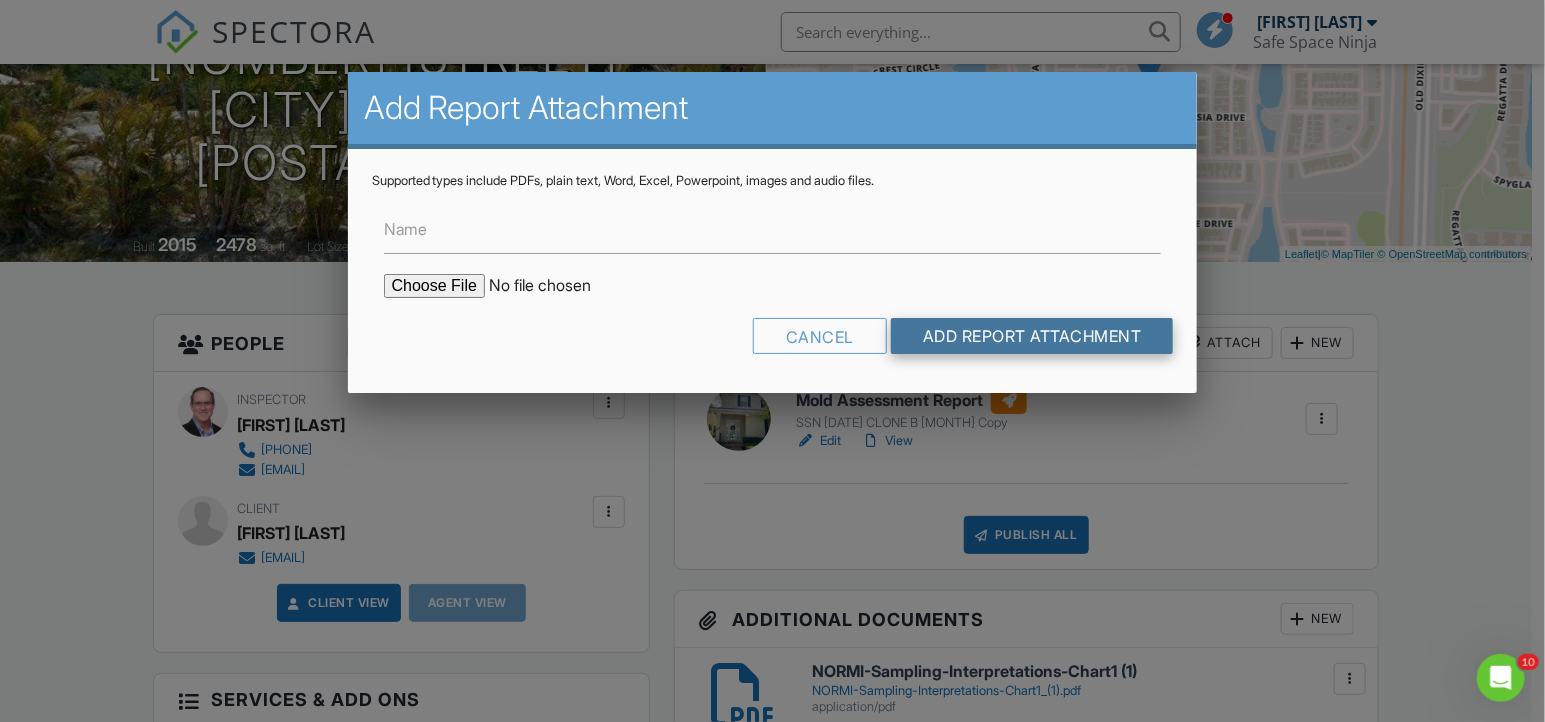 click on "Add Report Attachment" at bounding box center [1032, 336] 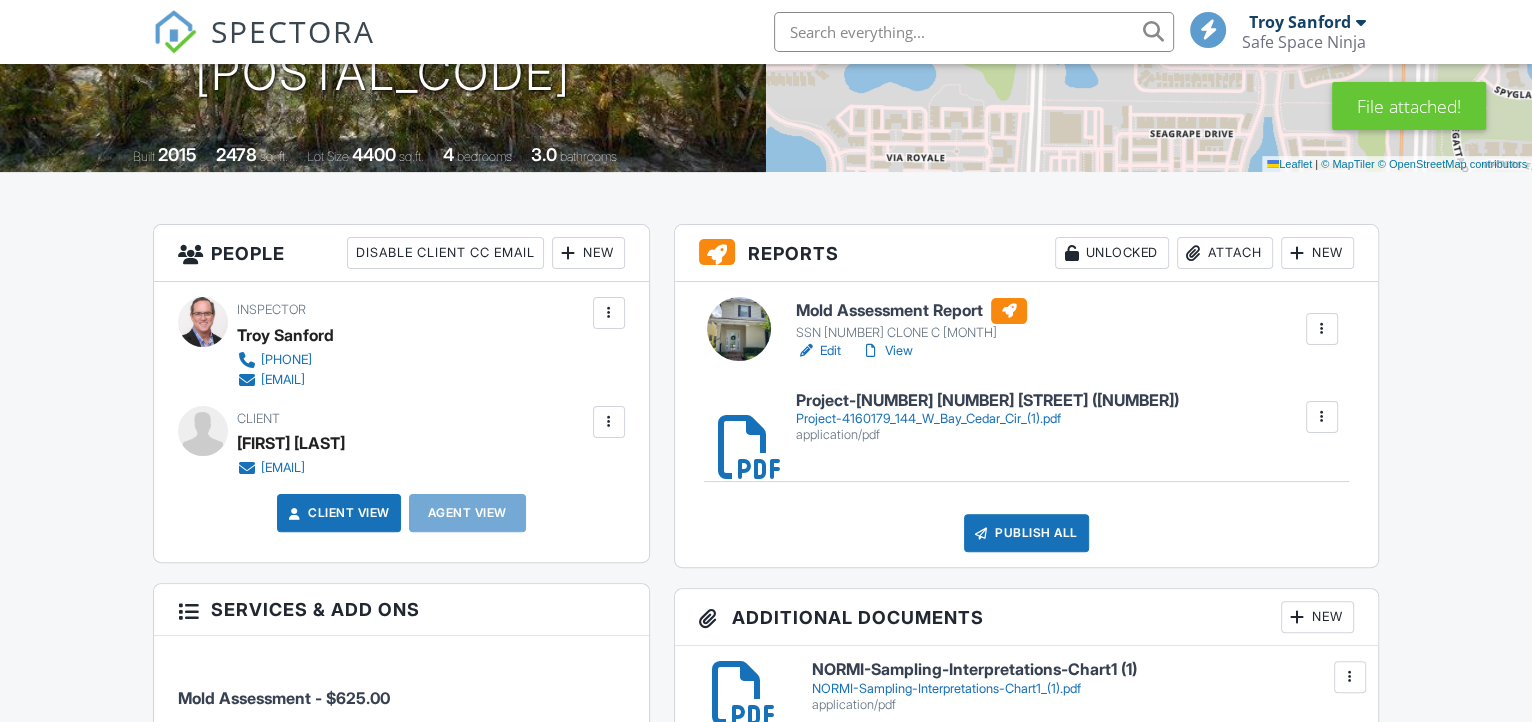 scroll, scrollTop: 363, scrollLeft: 0, axis: vertical 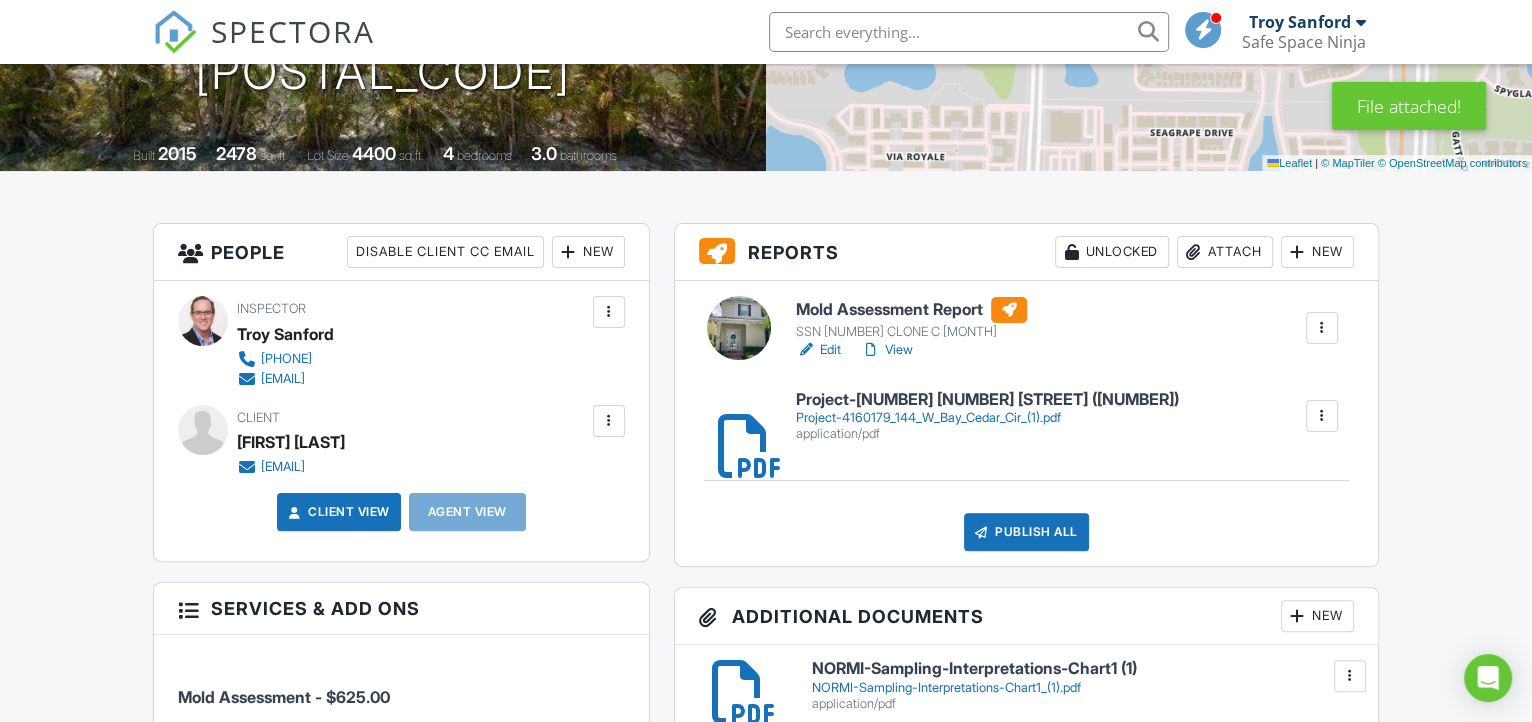 click on "Attach" at bounding box center (1225, 252) 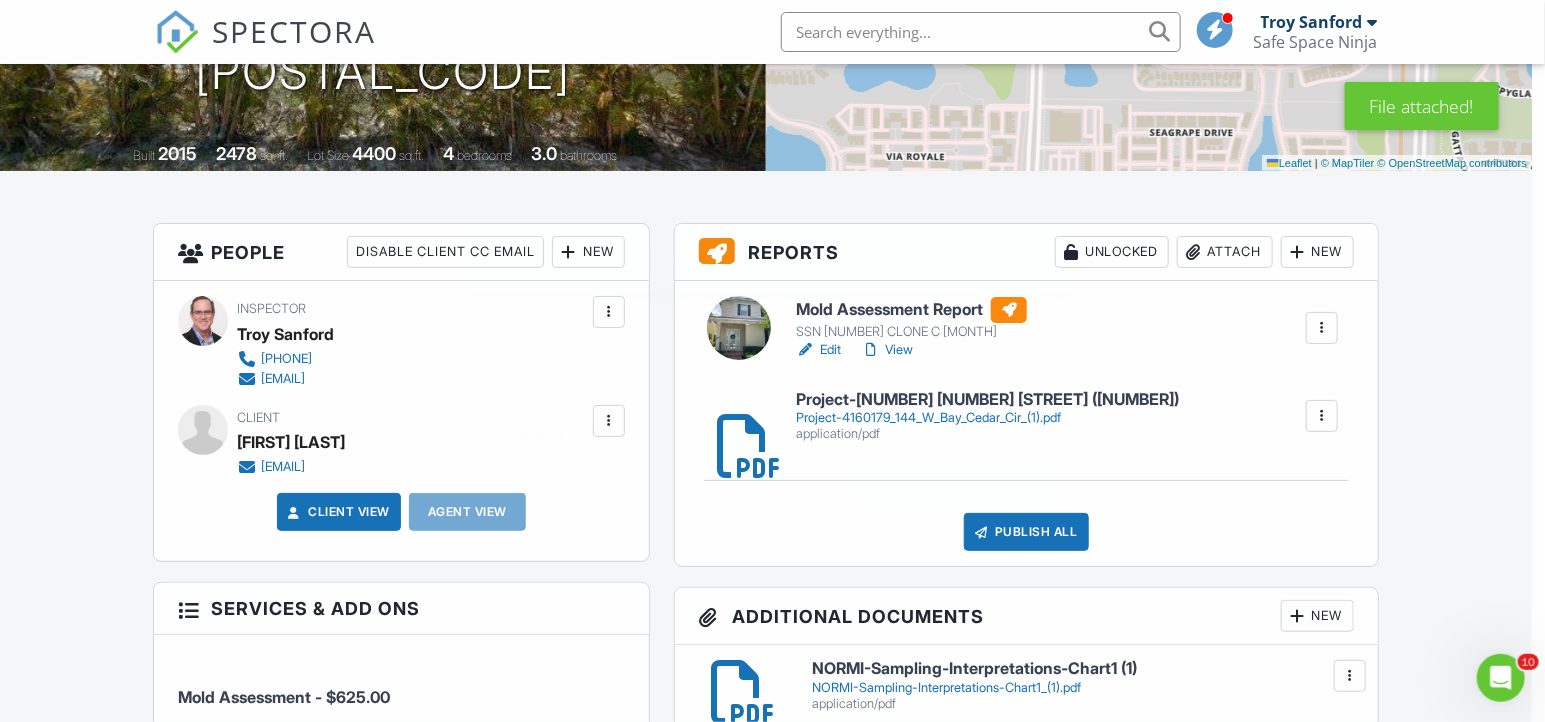 scroll, scrollTop: 0, scrollLeft: 0, axis: both 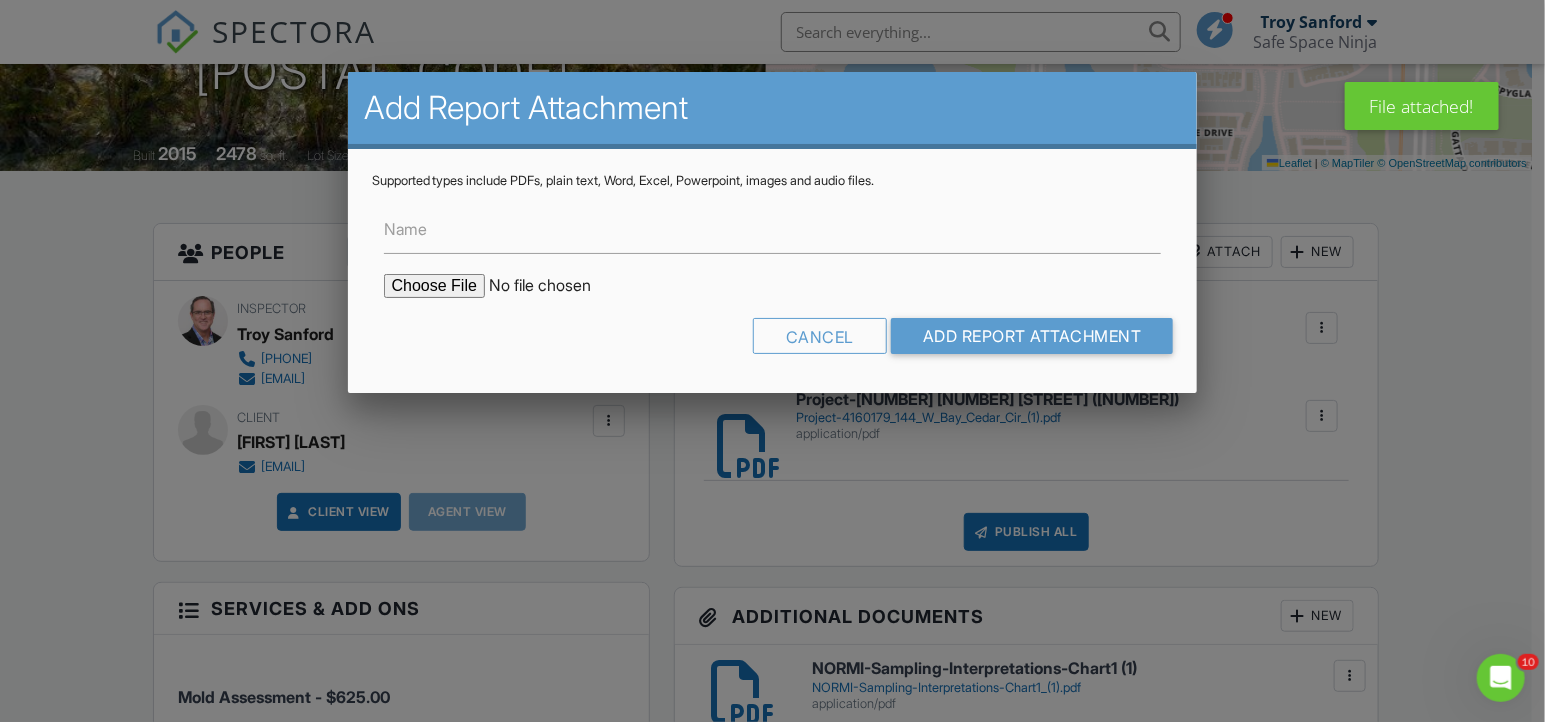 click at bounding box center (554, 286) 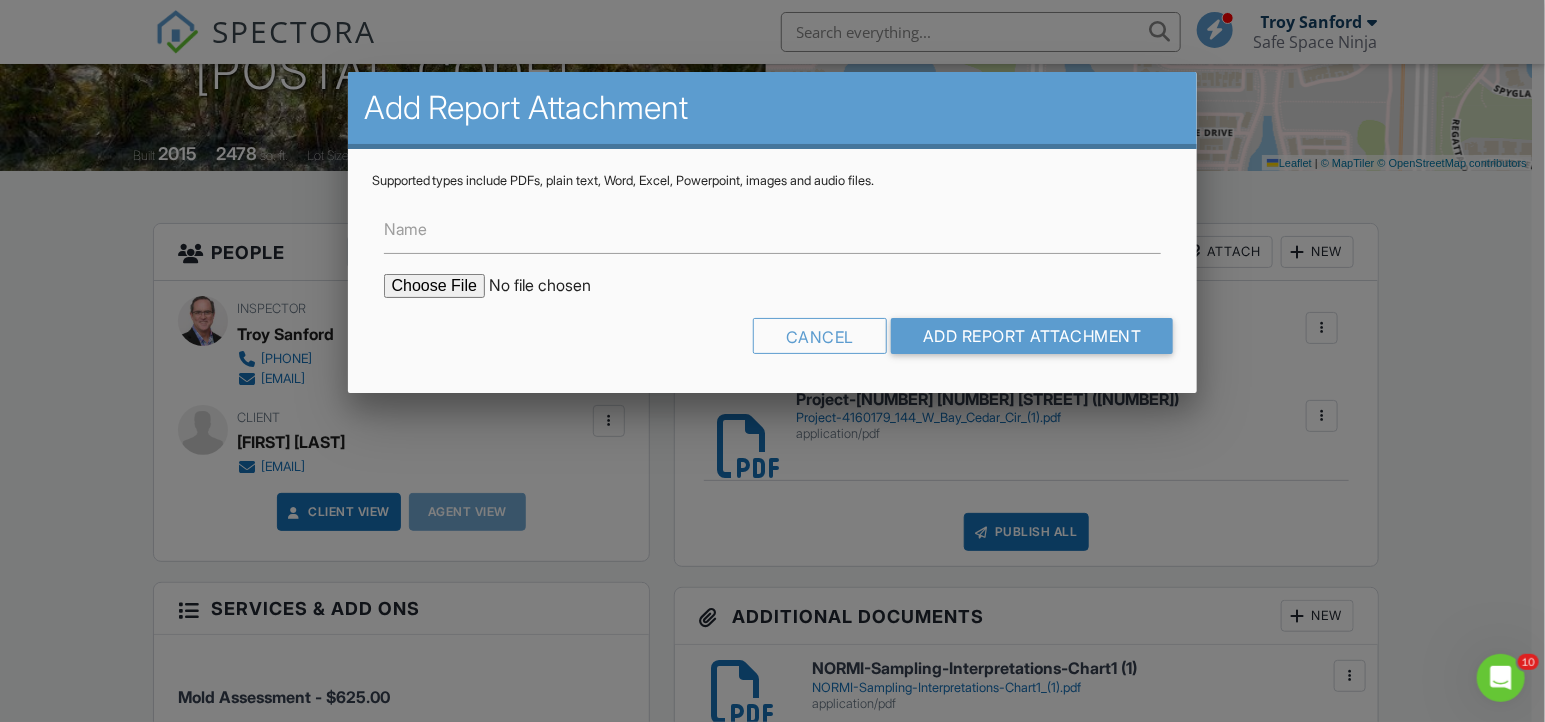 type on "C:\fakepath\NORMI-Sampling-Interpretations-Chart1 (1).pdf" 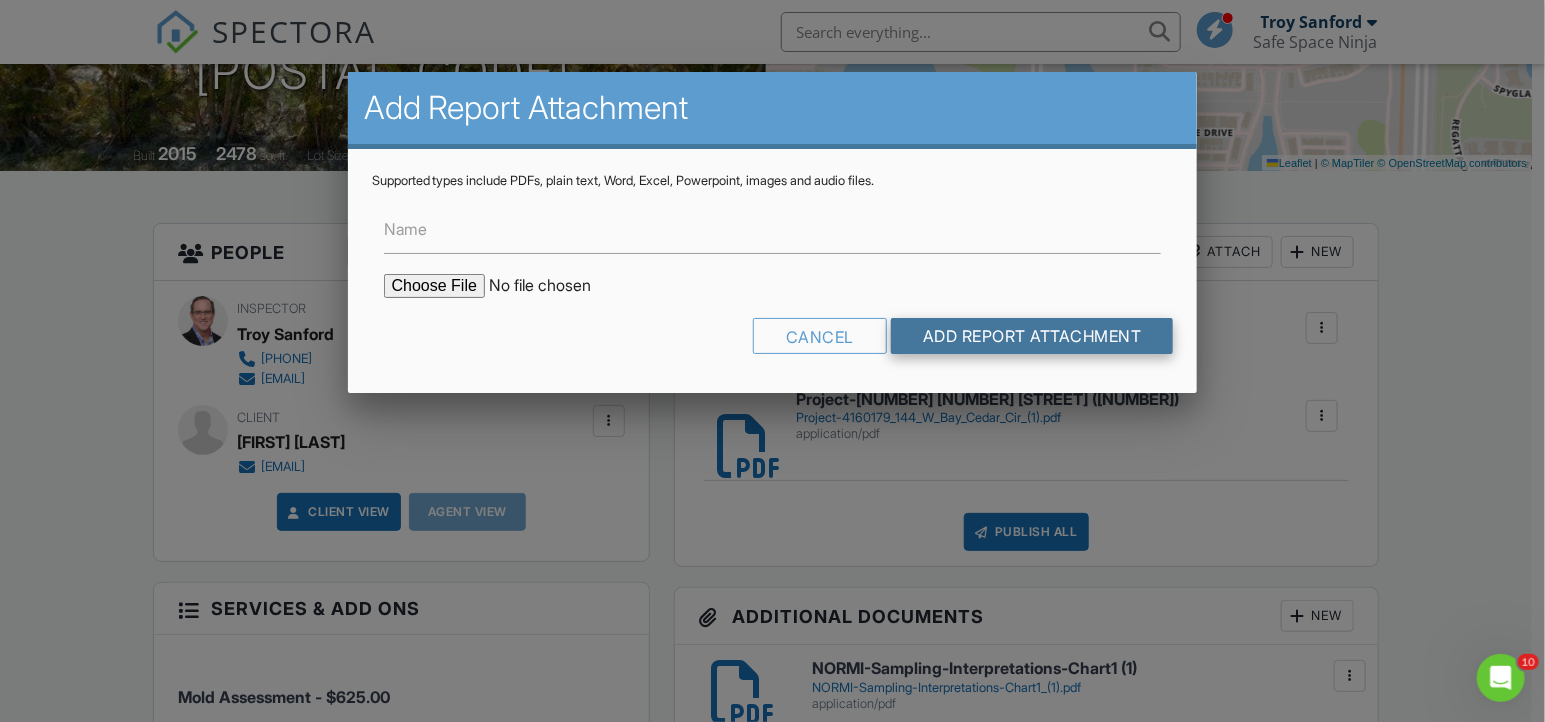 click on "Add Report Attachment" at bounding box center [1032, 336] 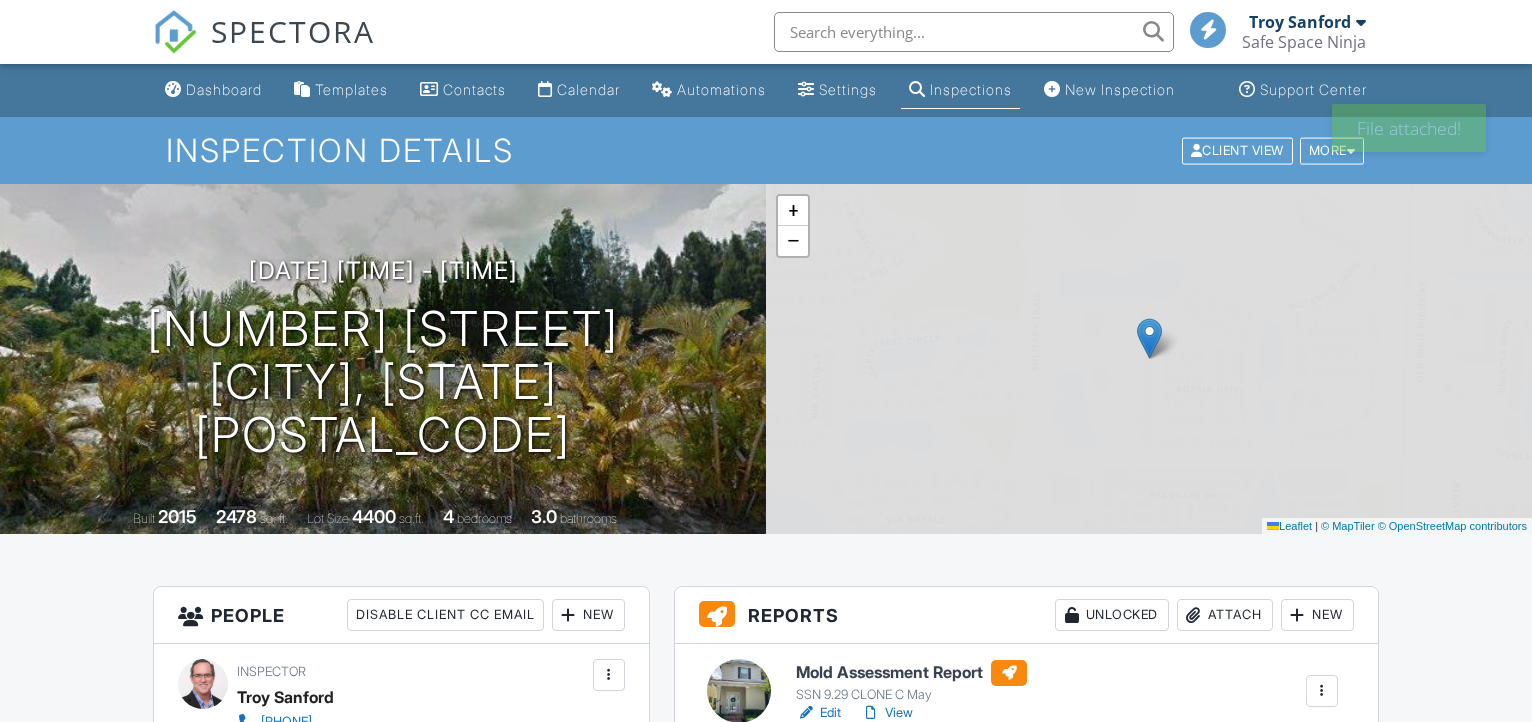 scroll, scrollTop: 0, scrollLeft: 0, axis: both 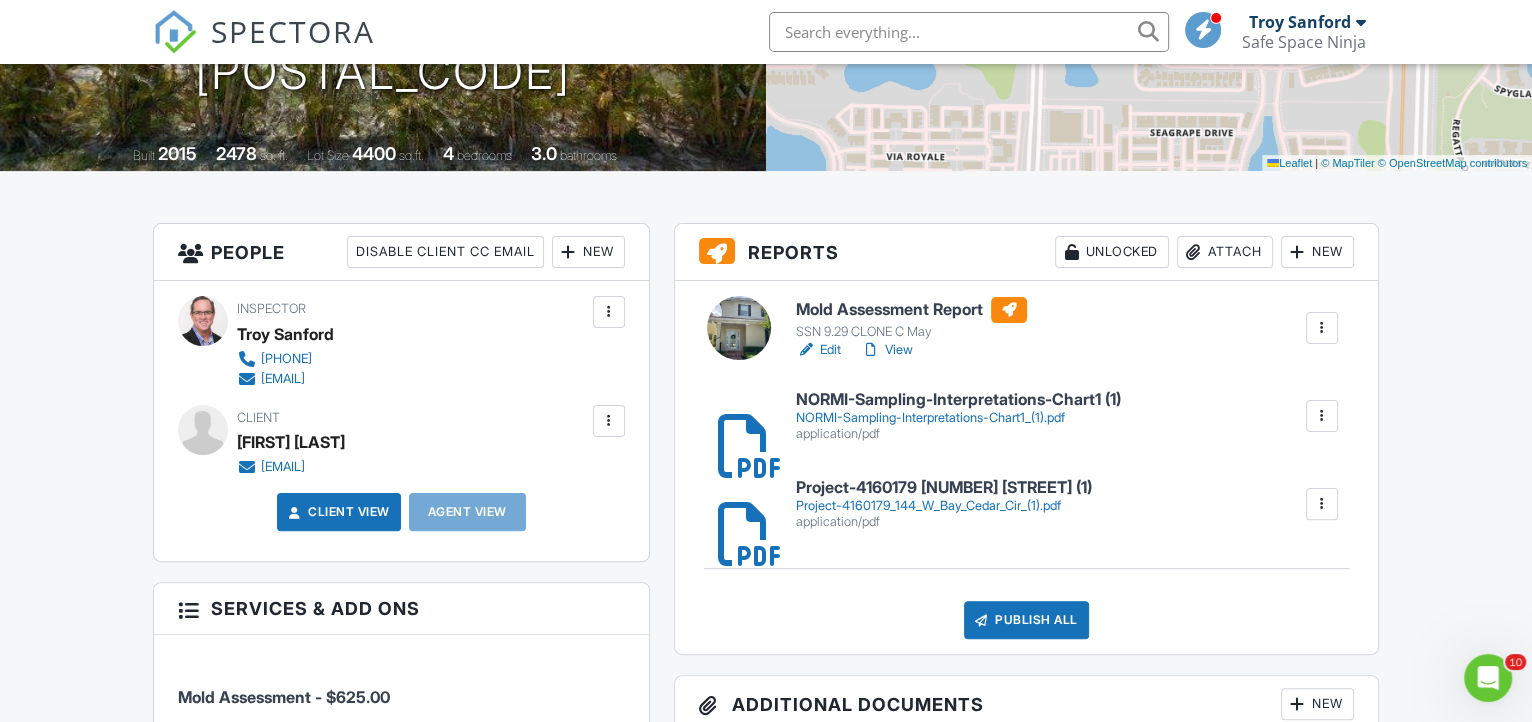 click on "Mold Assessment Report" at bounding box center (911, 310) 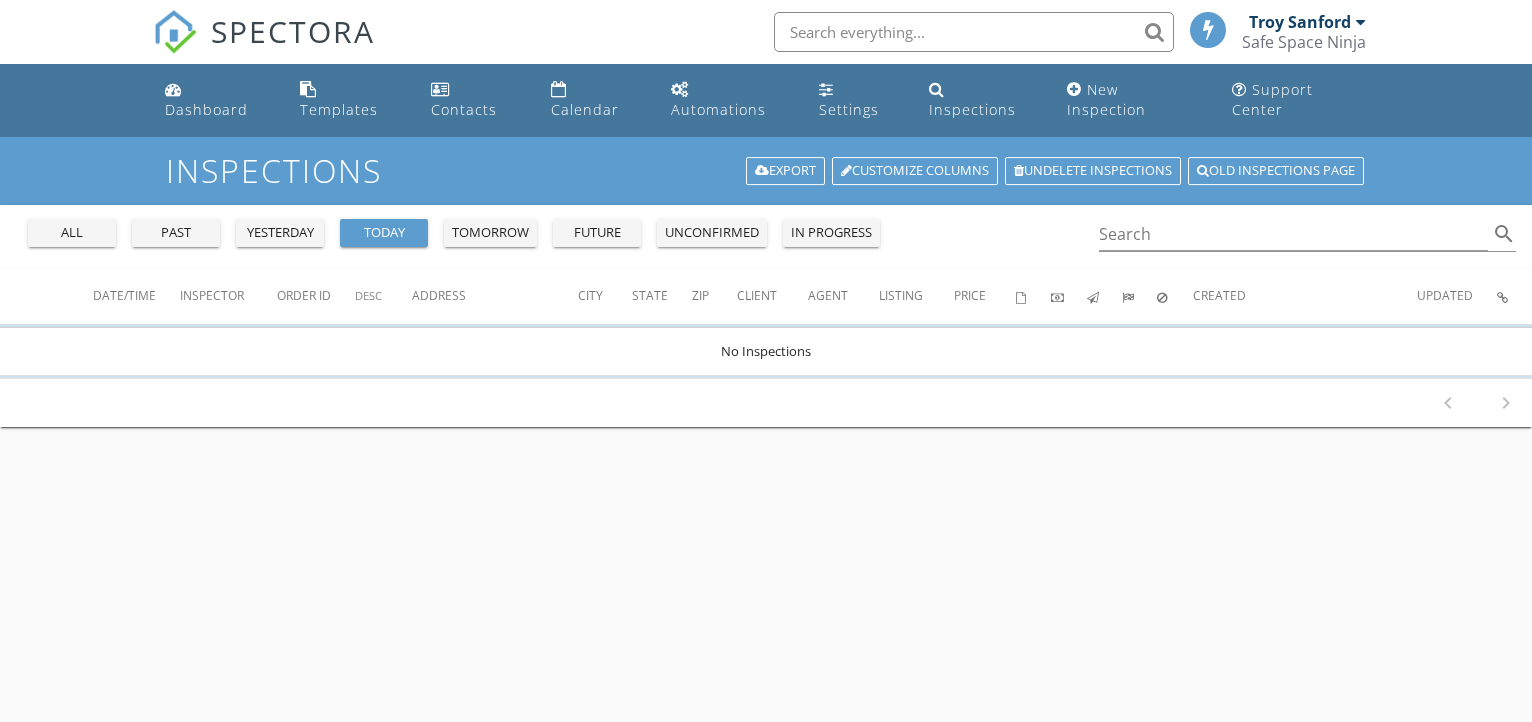 scroll, scrollTop: 0, scrollLeft: 0, axis: both 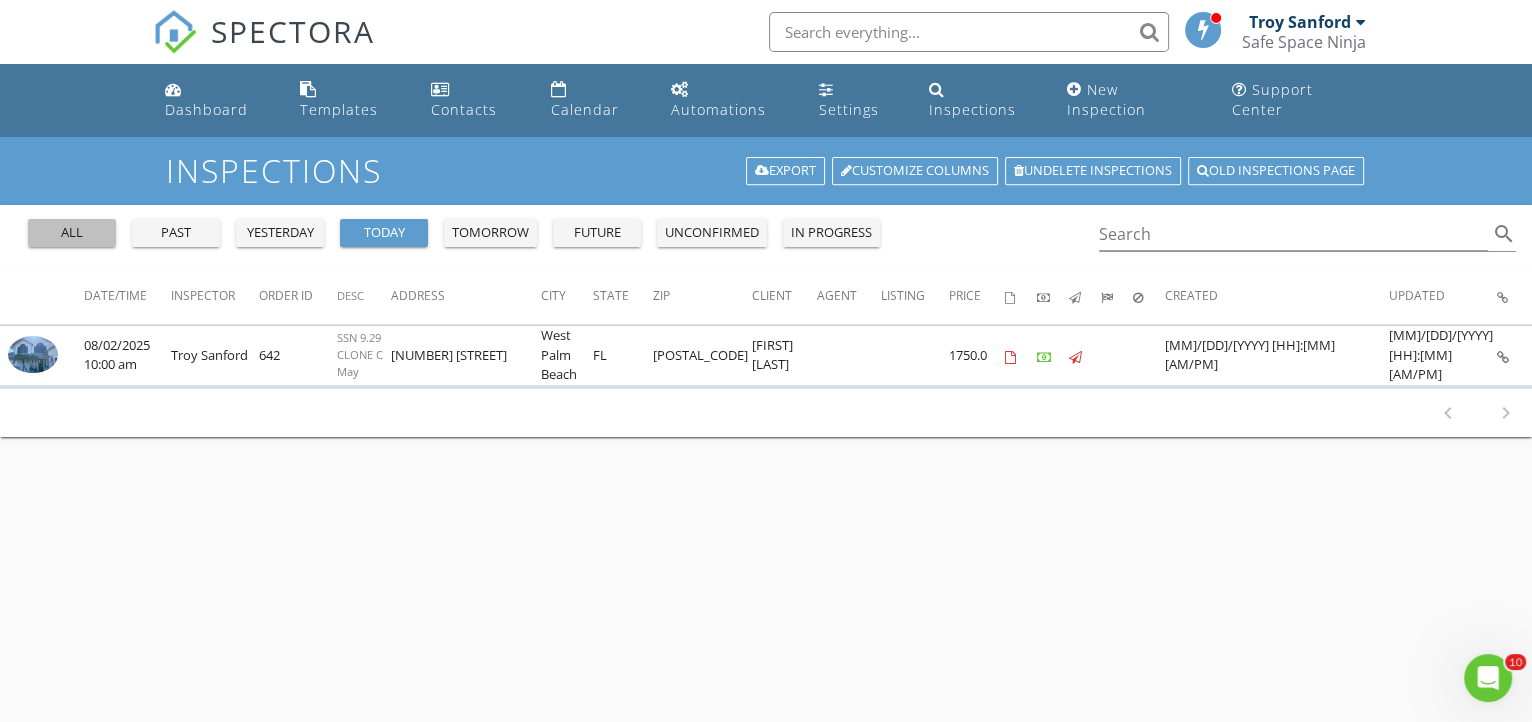 click on "all" at bounding box center (72, 233) 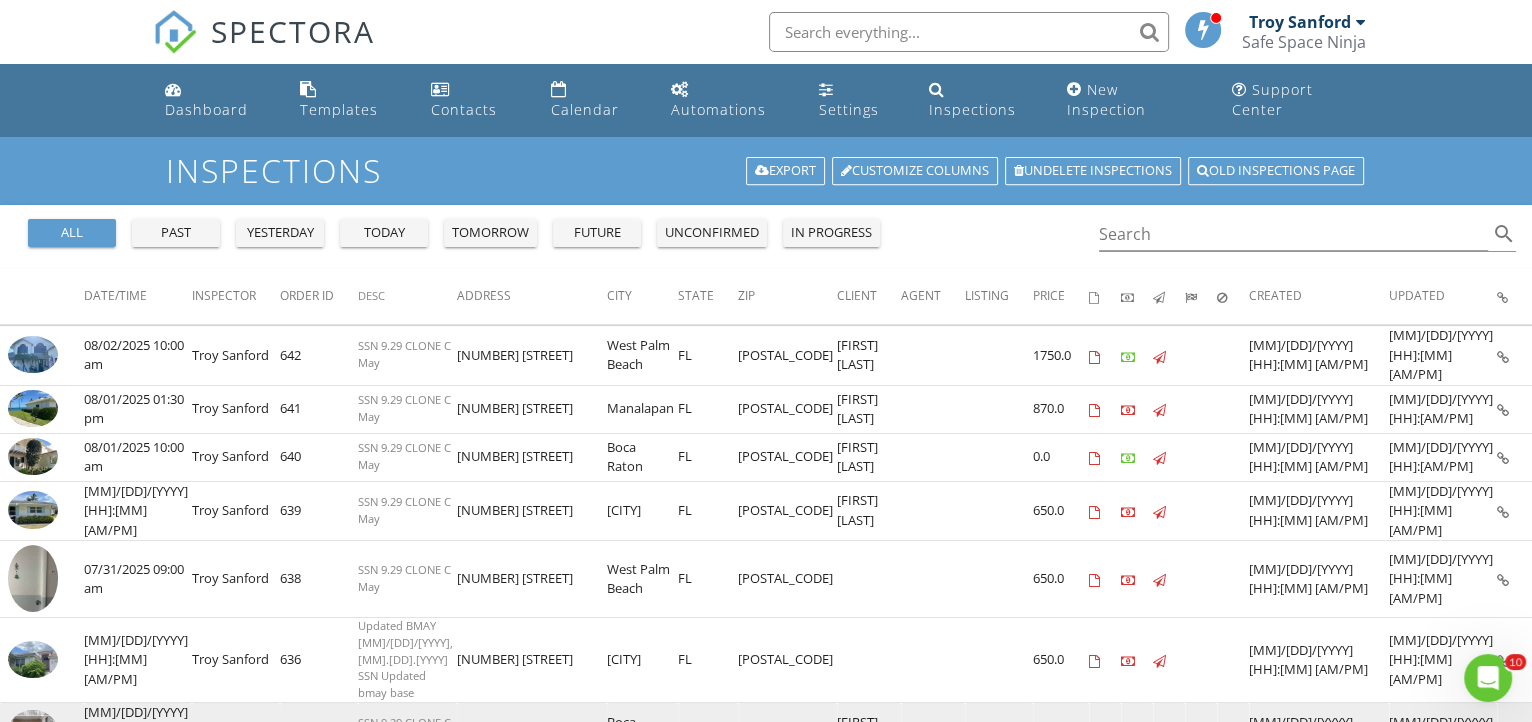 click at bounding box center (33, 732) 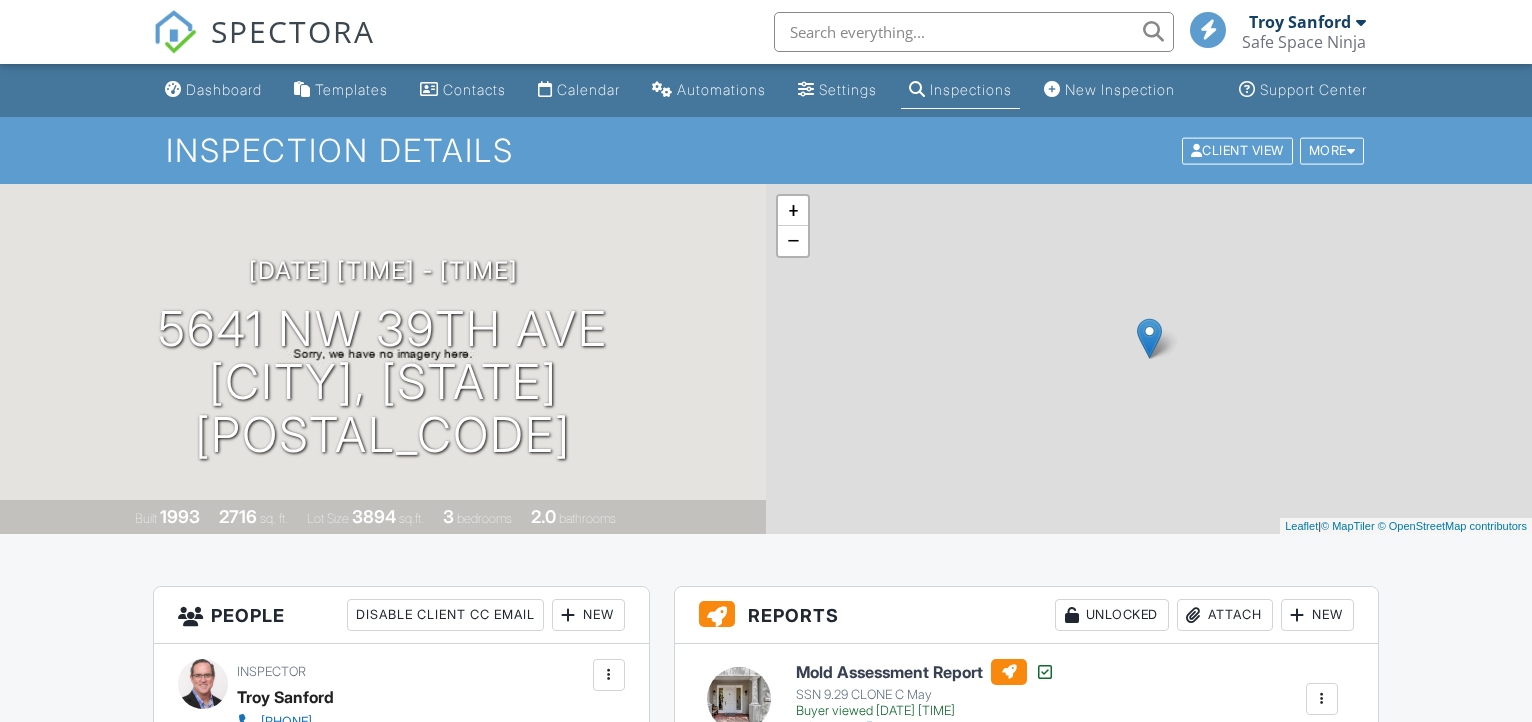 scroll, scrollTop: 0, scrollLeft: 0, axis: both 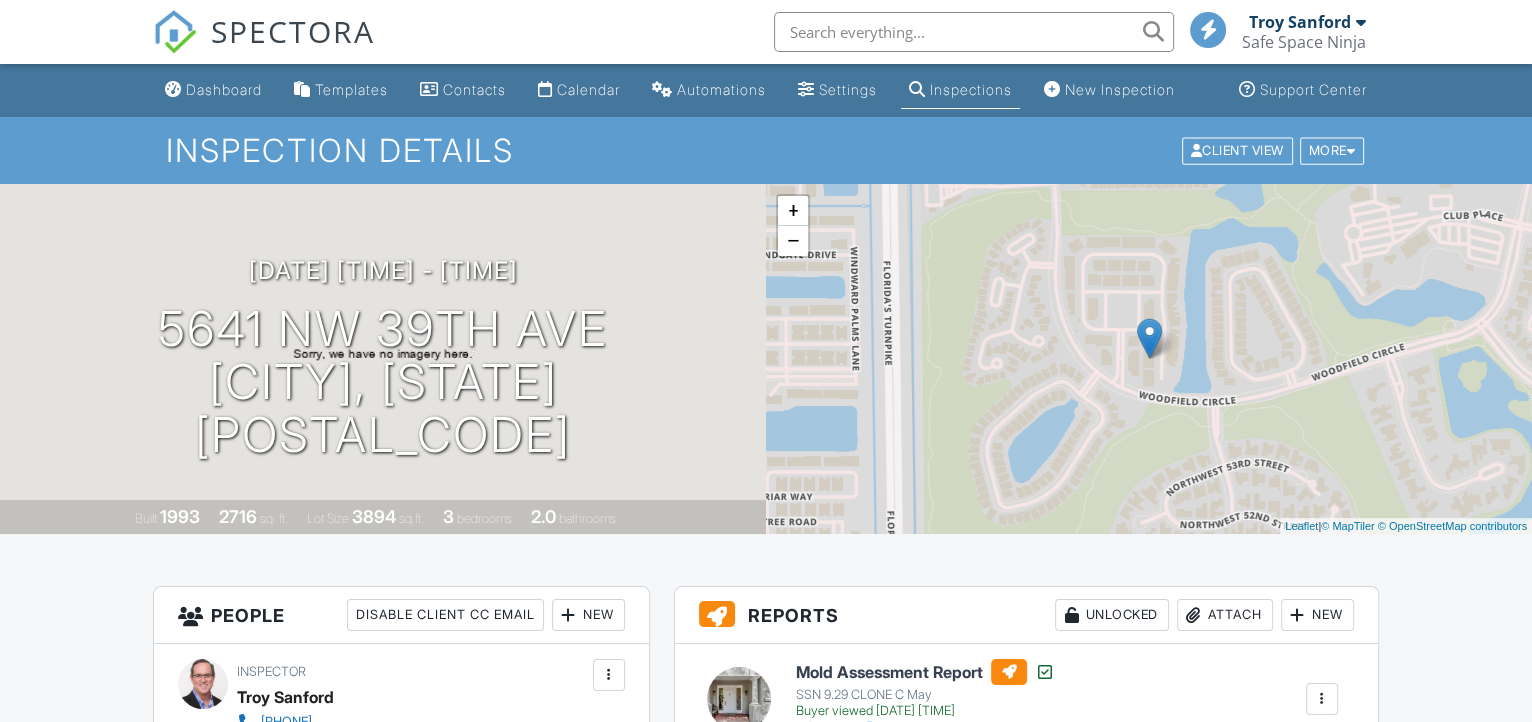 click on "Mold Assessment Report" at bounding box center [925, 672] 